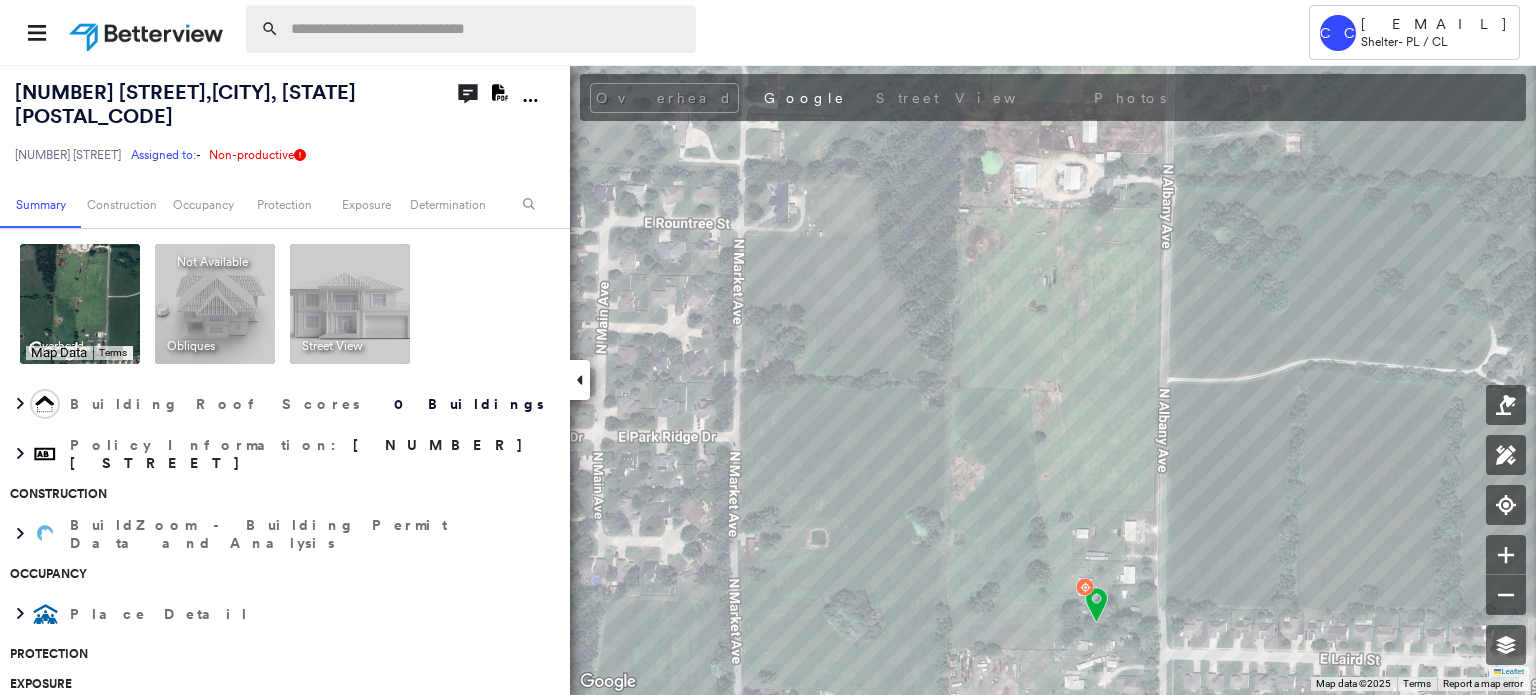 click at bounding box center (487, 29) 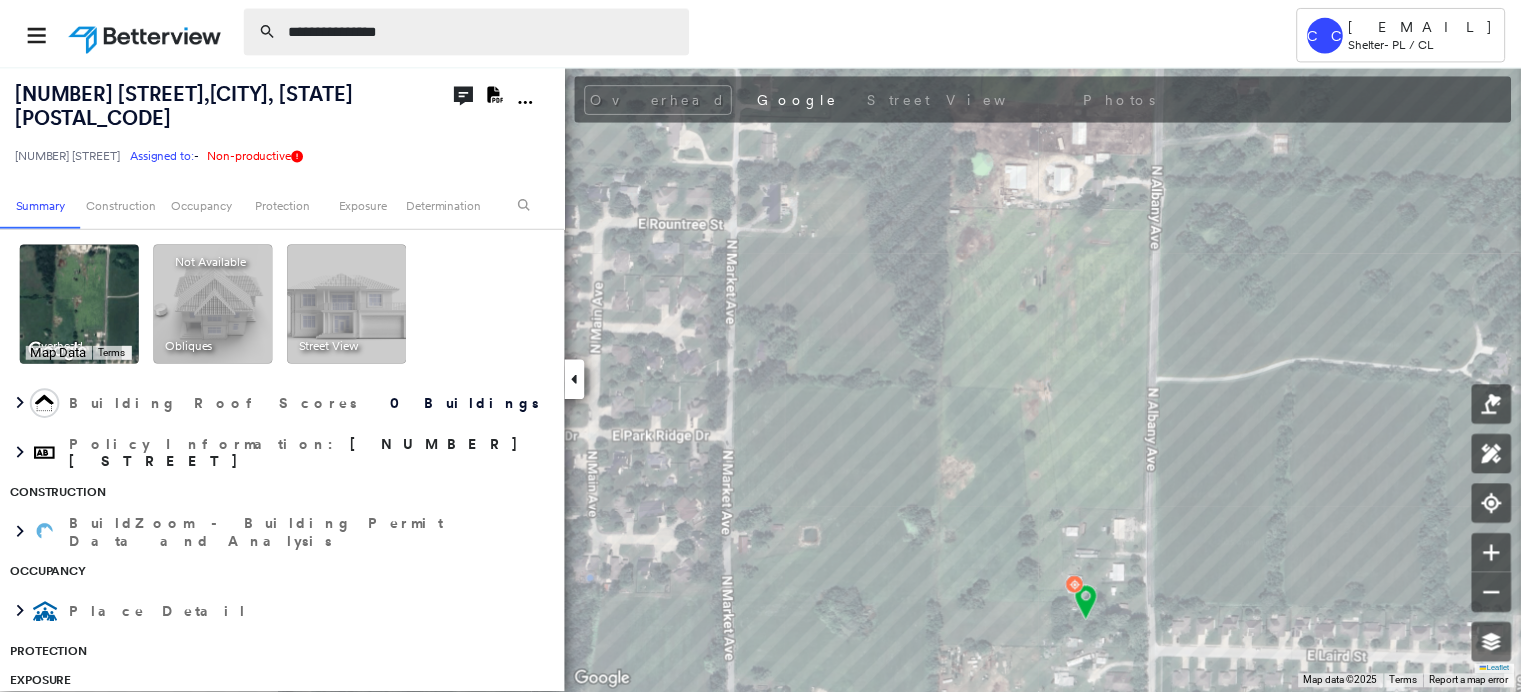 scroll, scrollTop: 0, scrollLeft: 0, axis: both 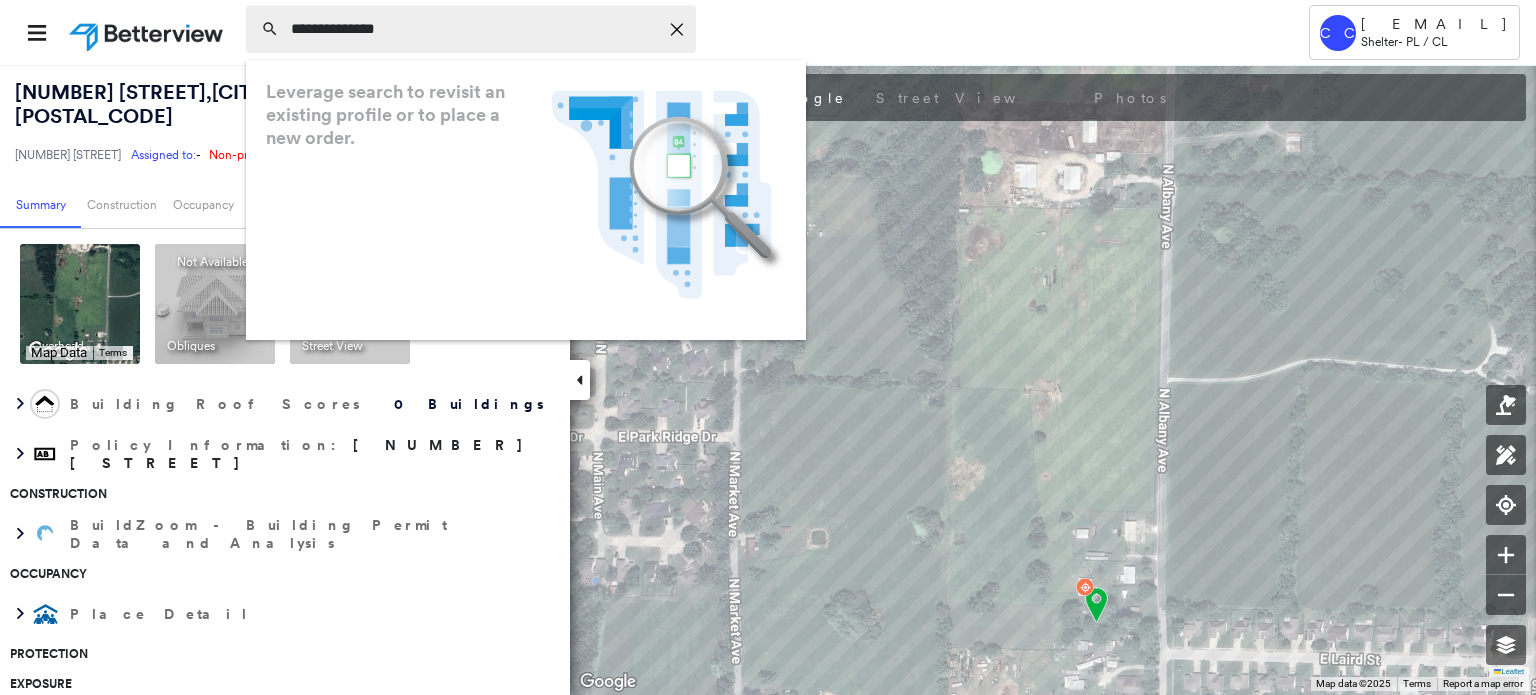 drag, startPoint x: 390, startPoint y: 43, endPoint x: 420, endPoint y: 49, distance: 30.594116 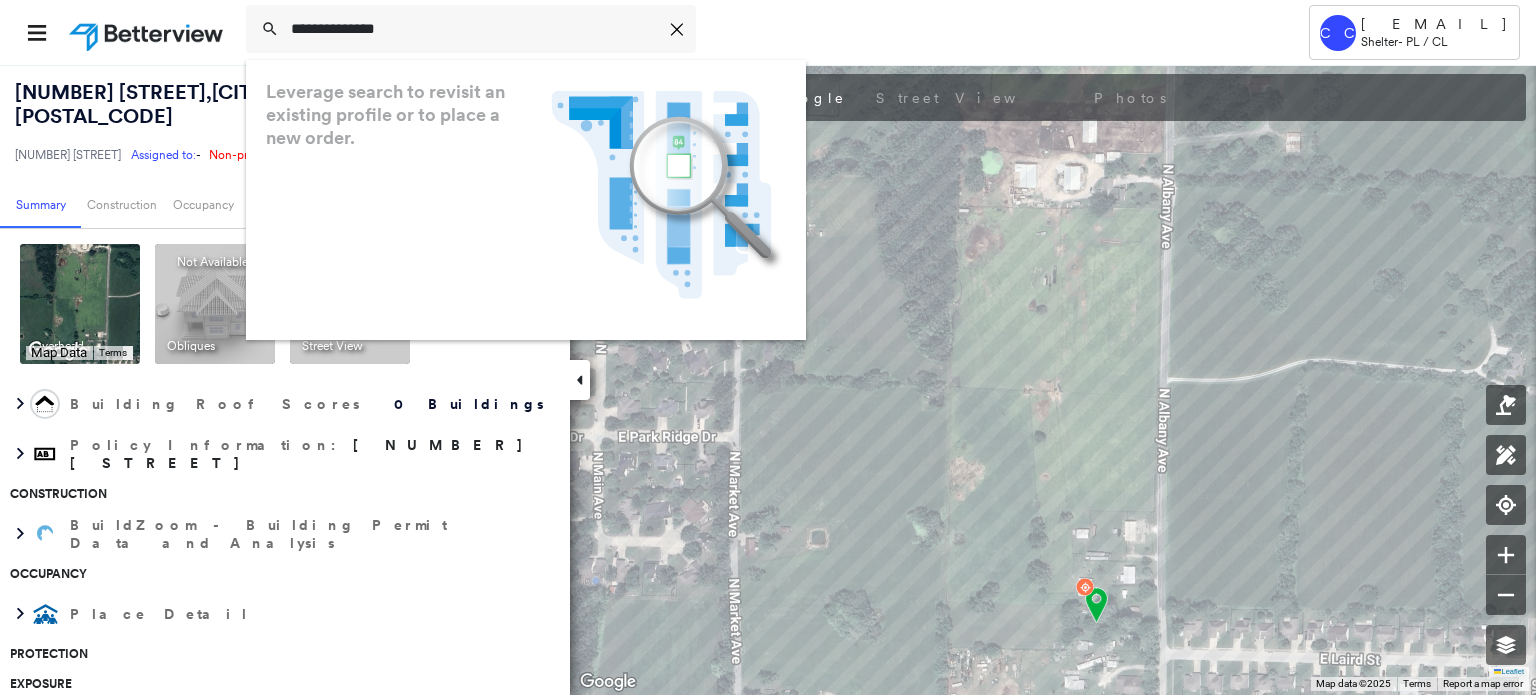 type on "**********" 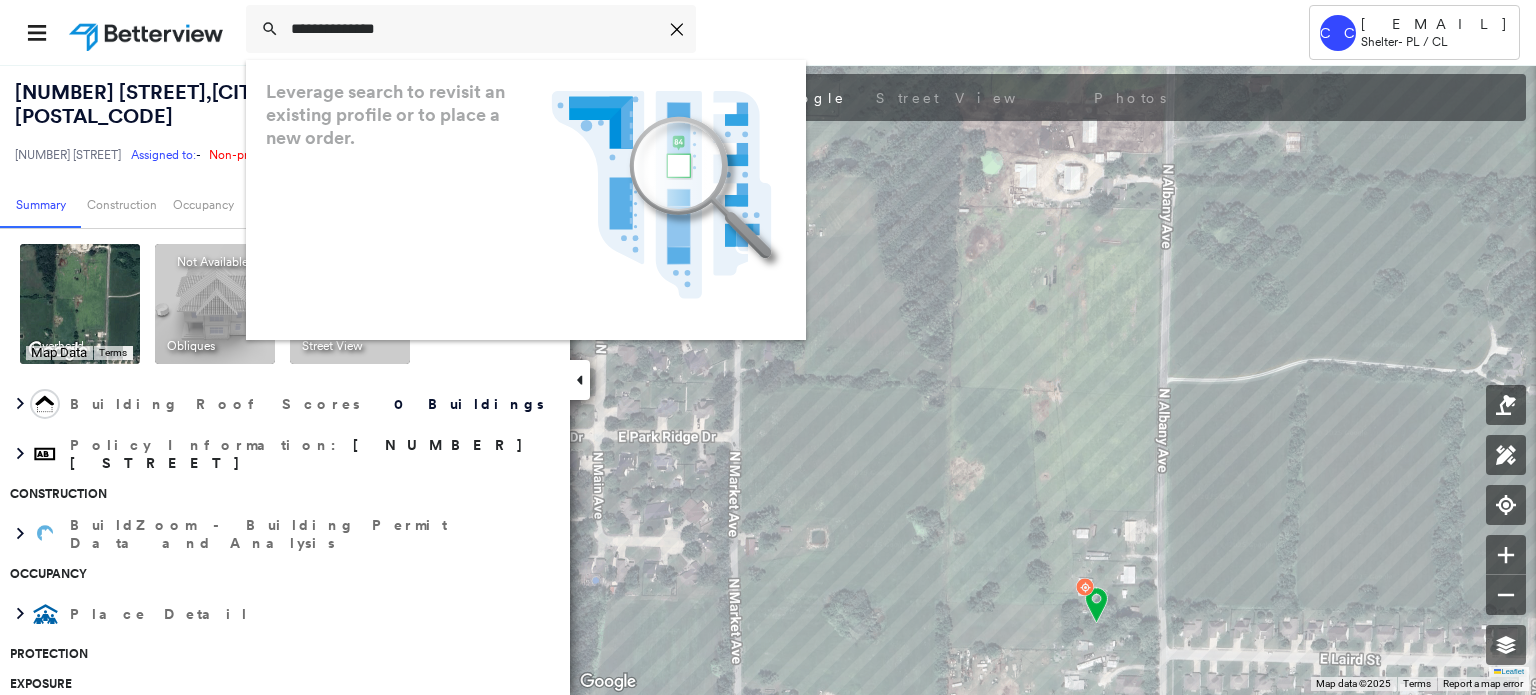 click at bounding box center [148, 32] 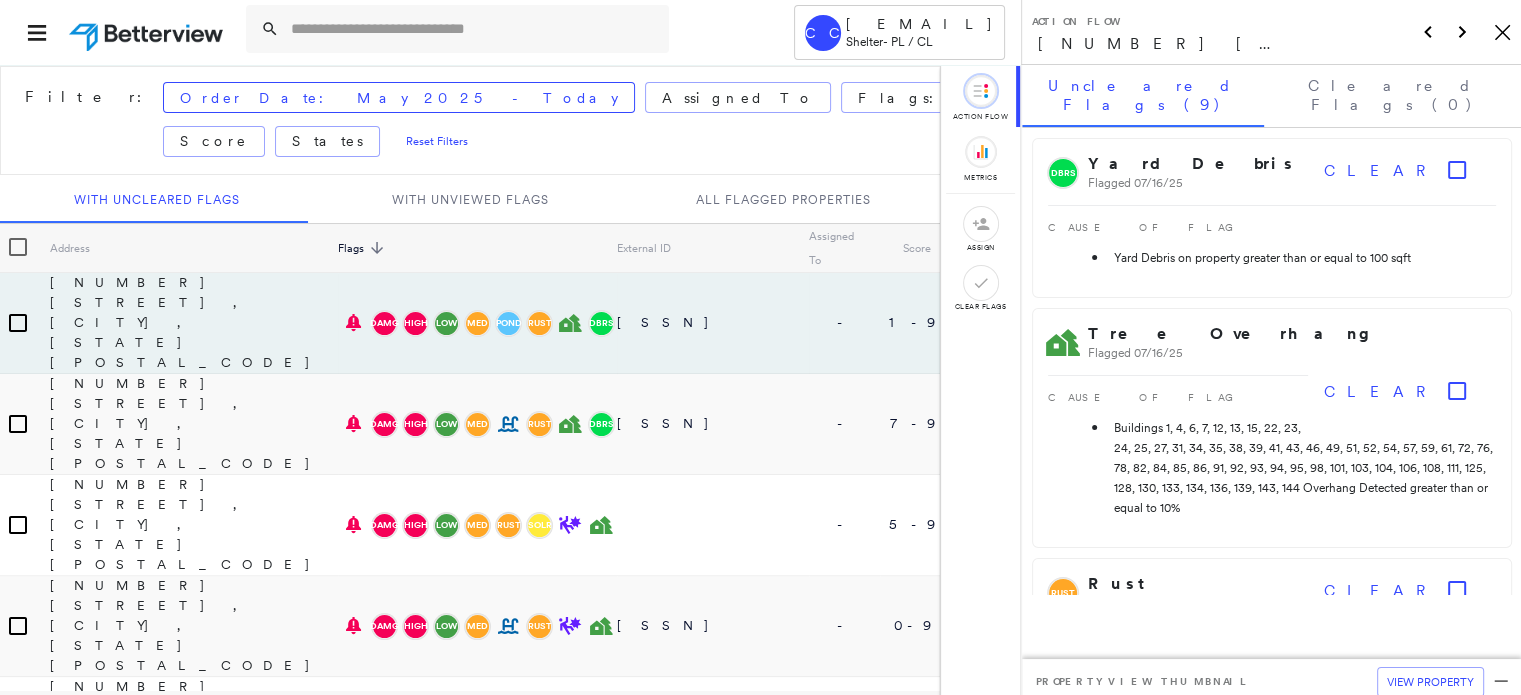 click at bounding box center [457, 32] 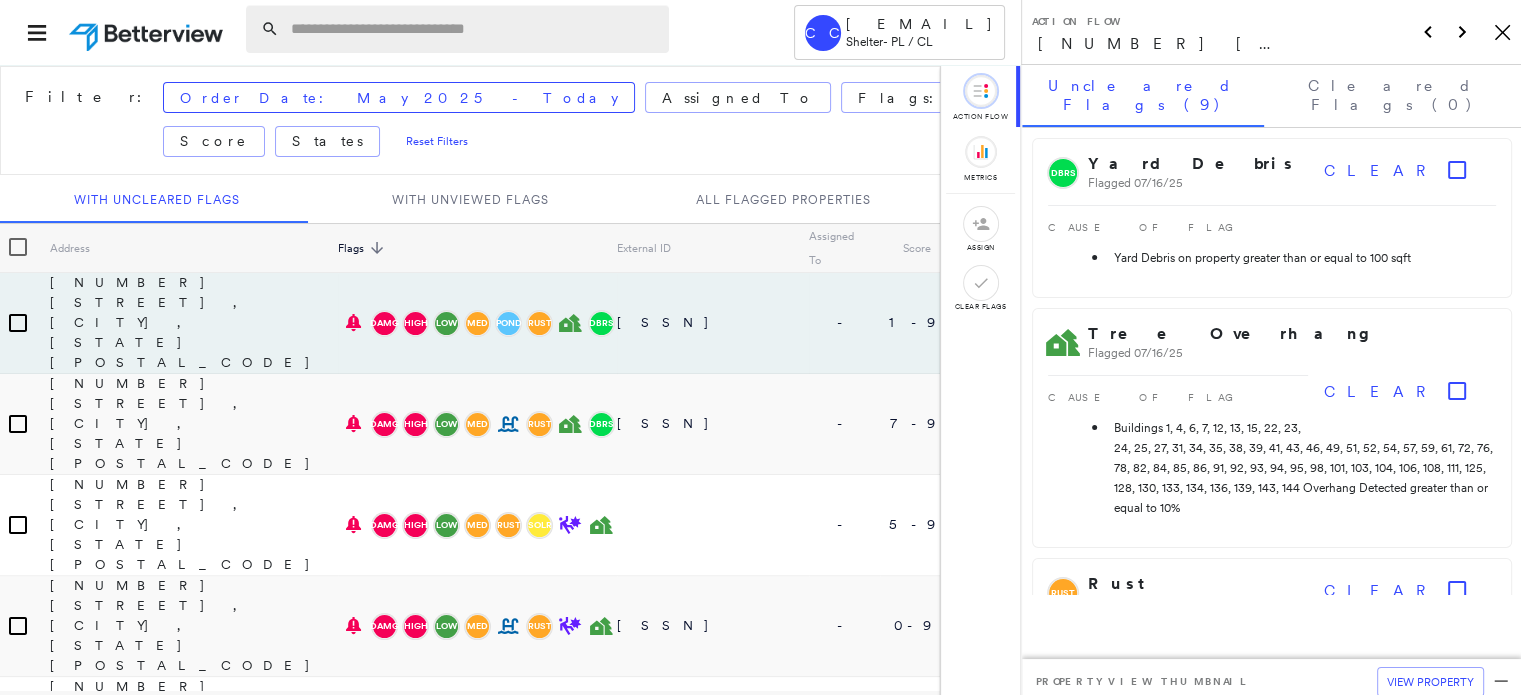click at bounding box center [474, 29] 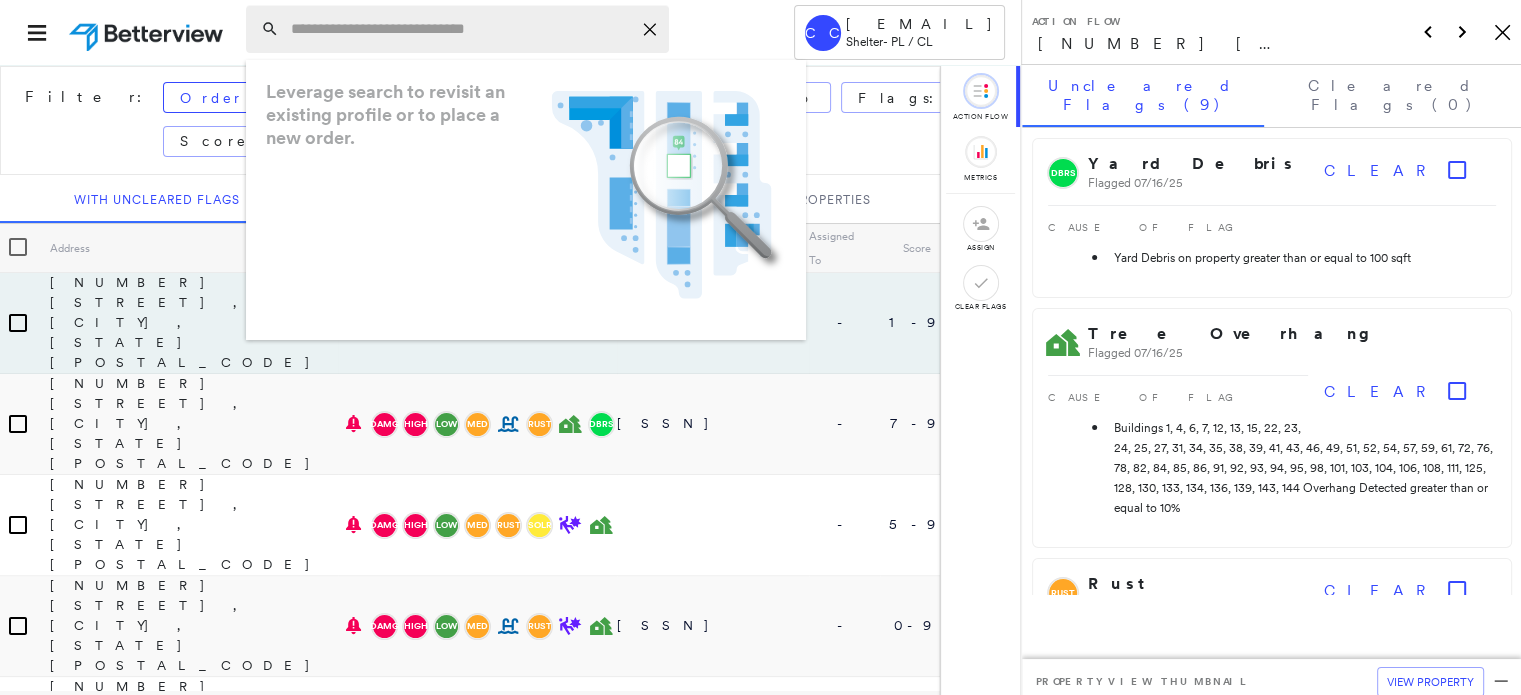 paste on "**********" 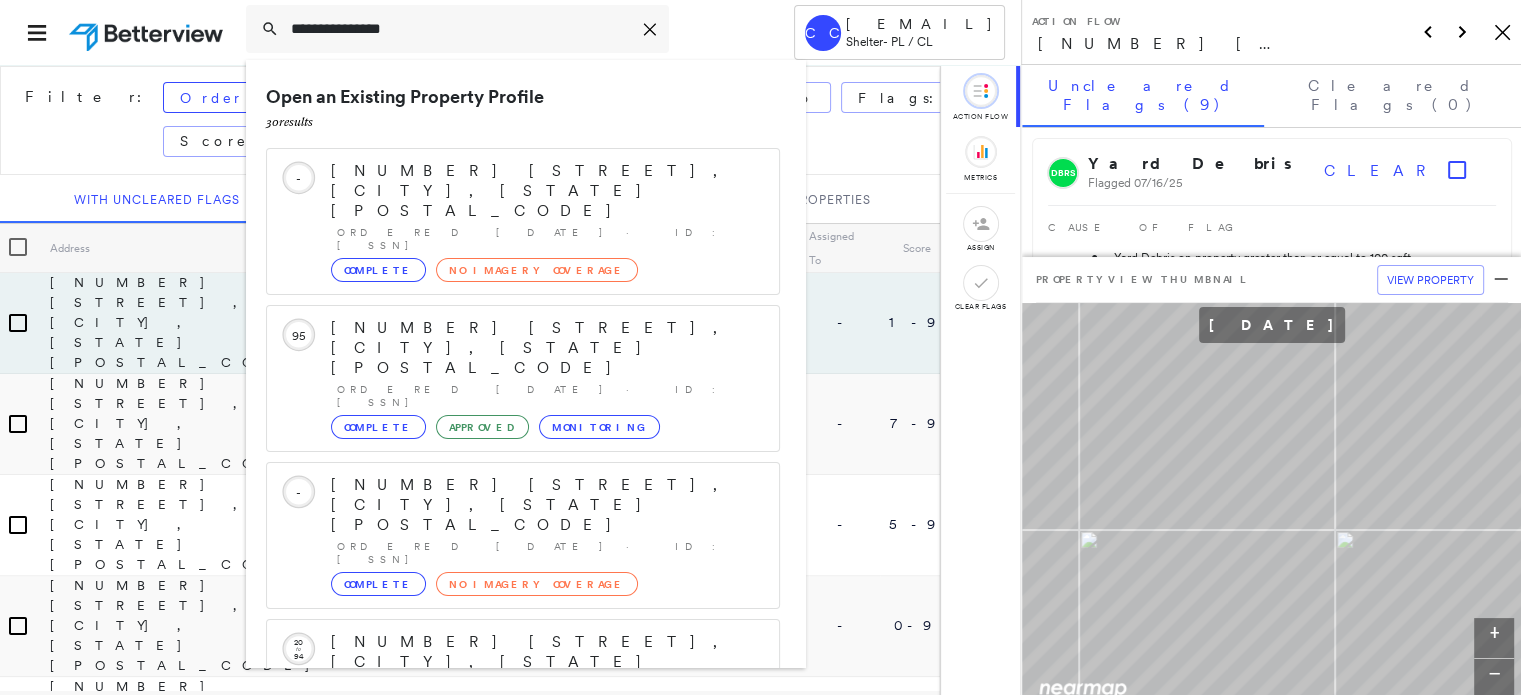 scroll, scrollTop: 208, scrollLeft: 0, axis: vertical 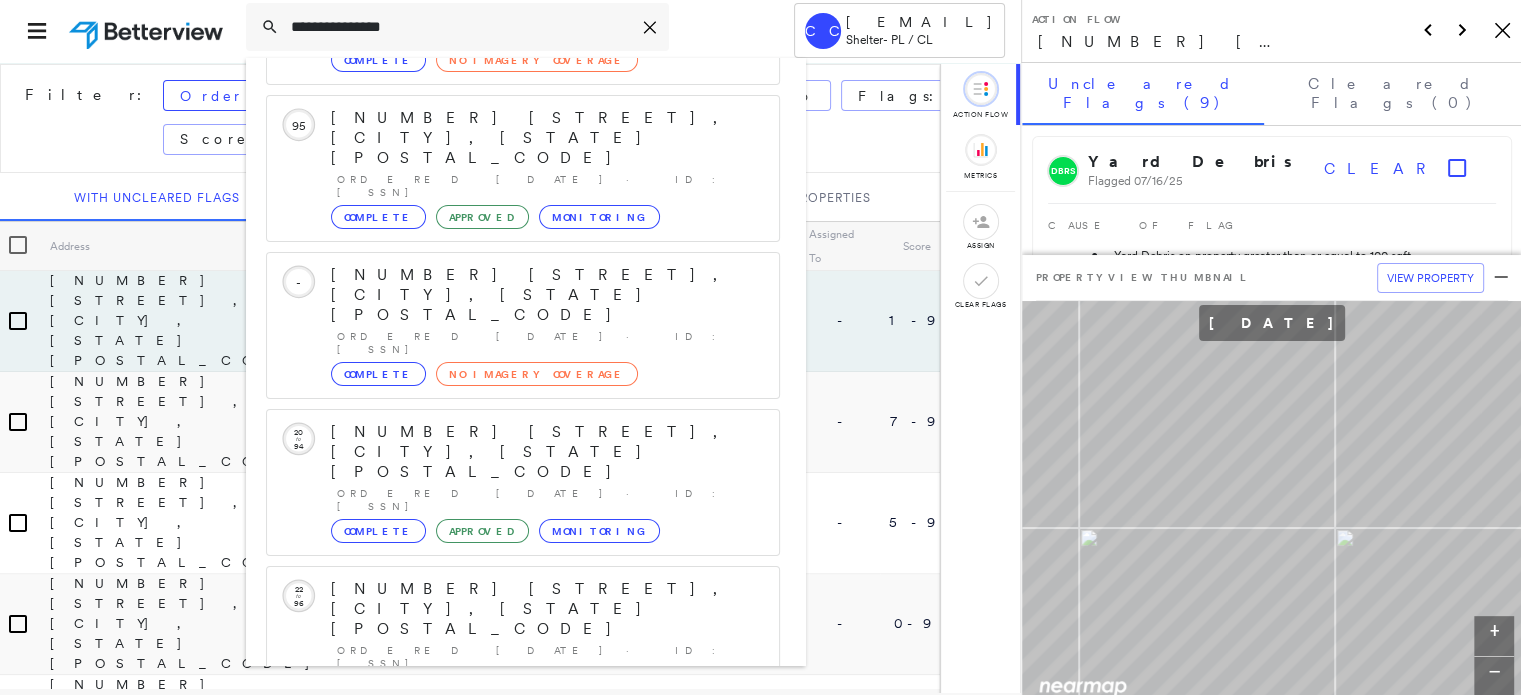 type on "**********" 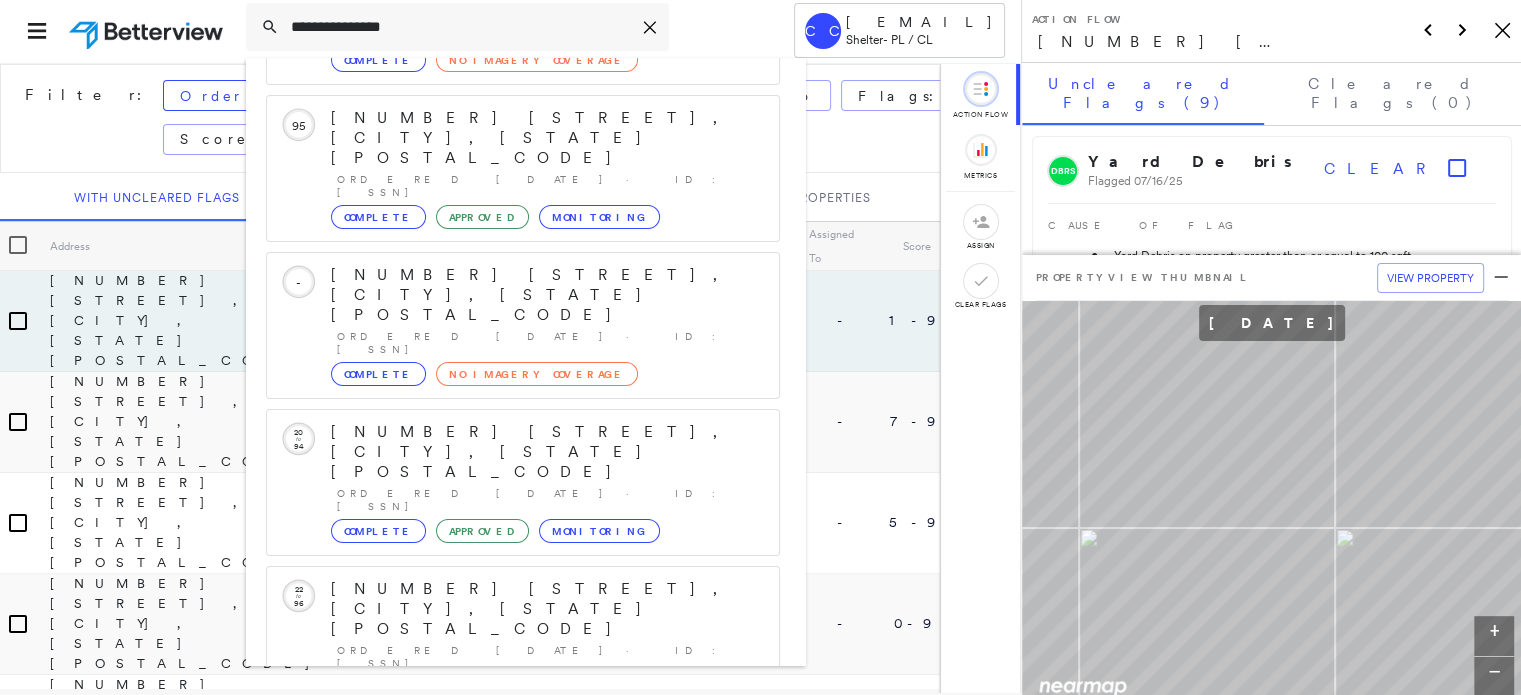 click on "[NUMBER] [STREET], [CITY], [STATE] [POSTAL_CODE]" at bounding box center (501, 901) 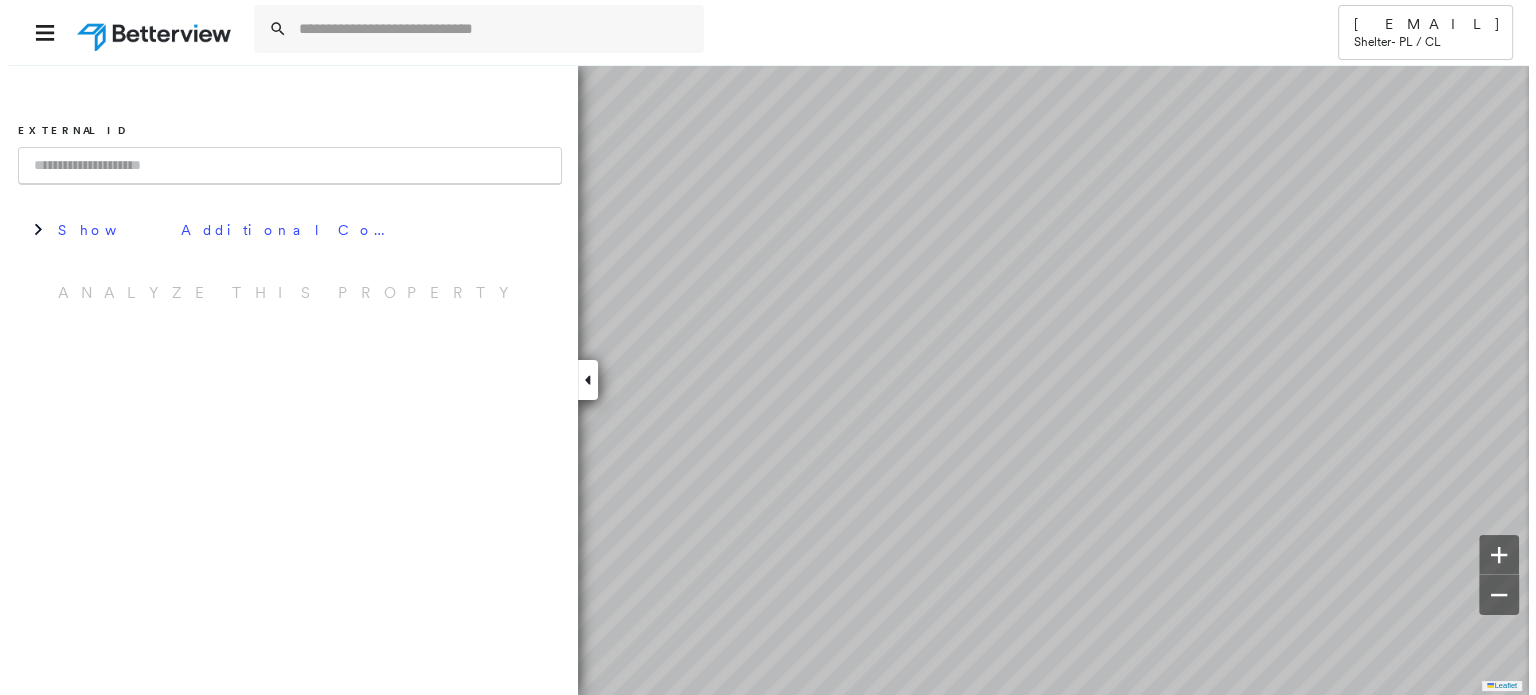 scroll, scrollTop: 0, scrollLeft: 0, axis: both 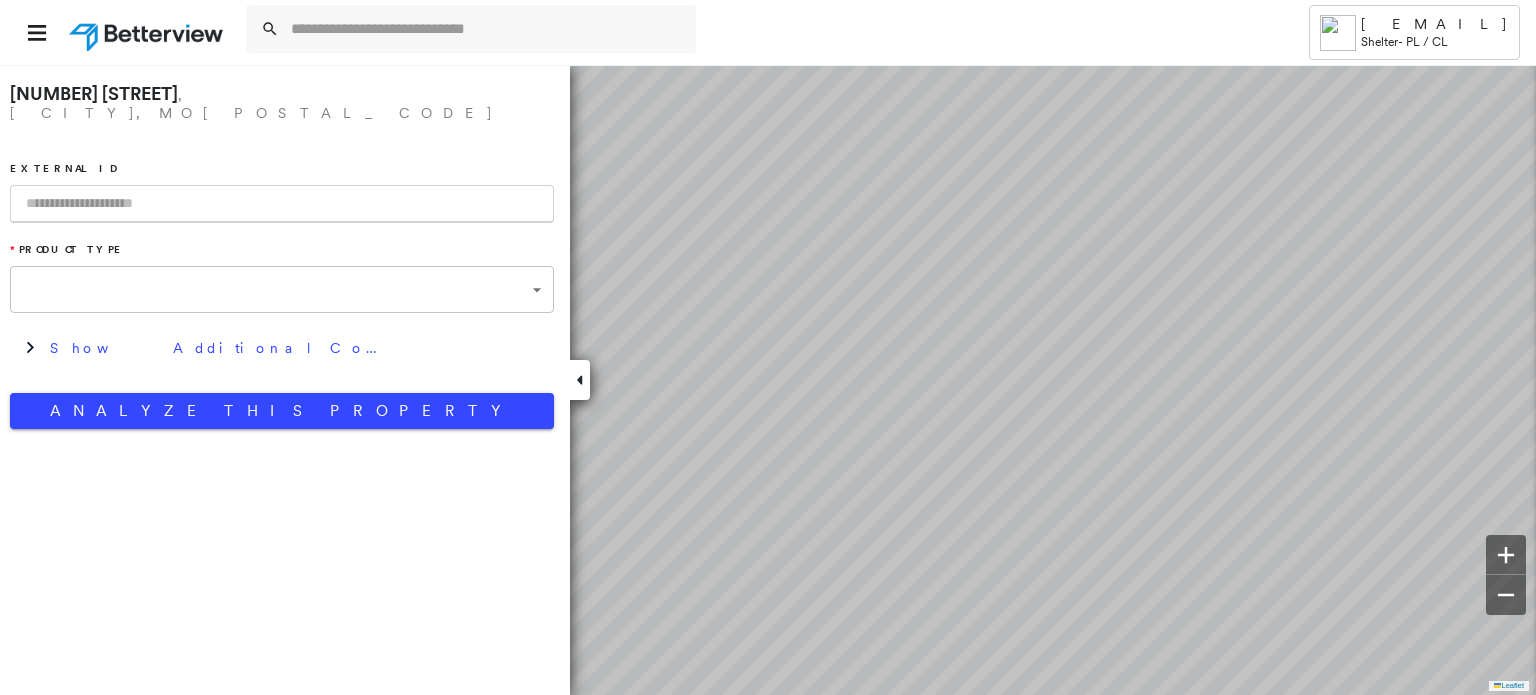 type on "**********" 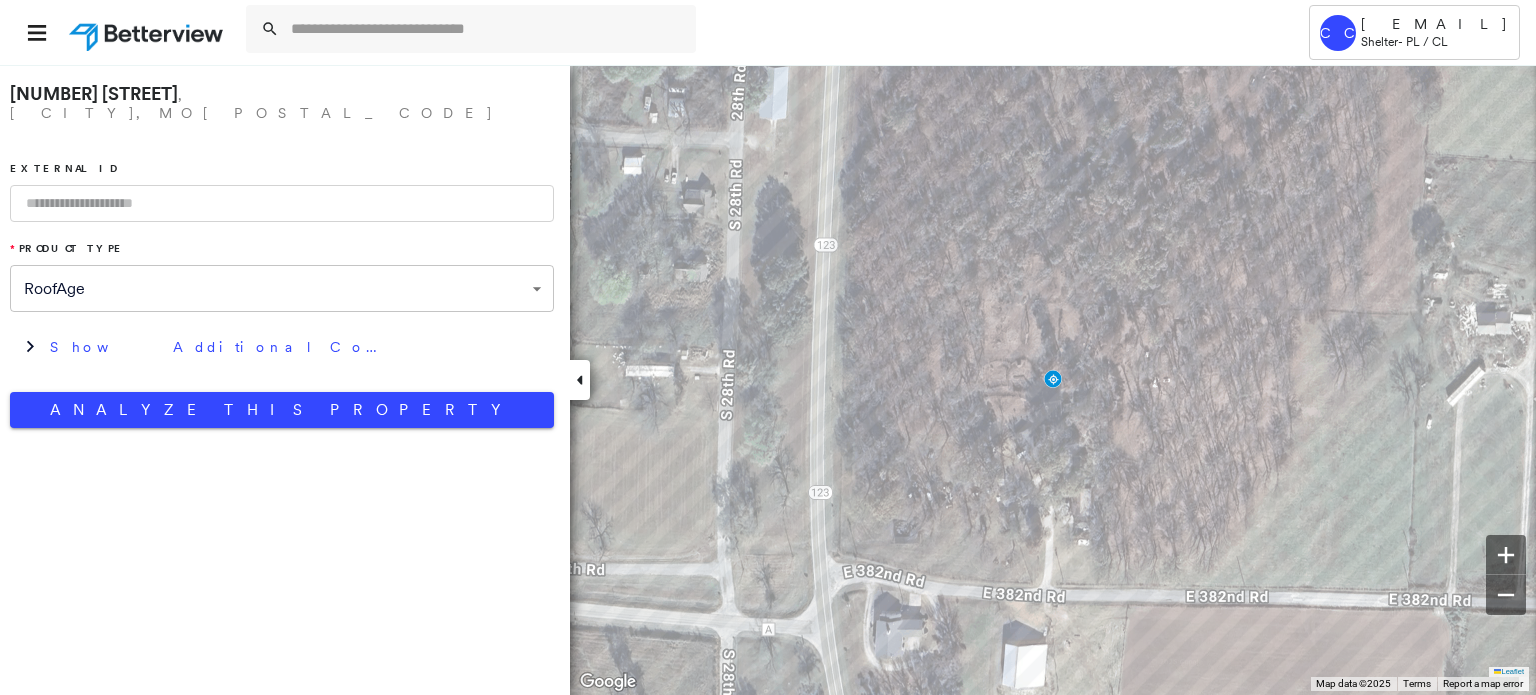 click at bounding box center (282, 203) 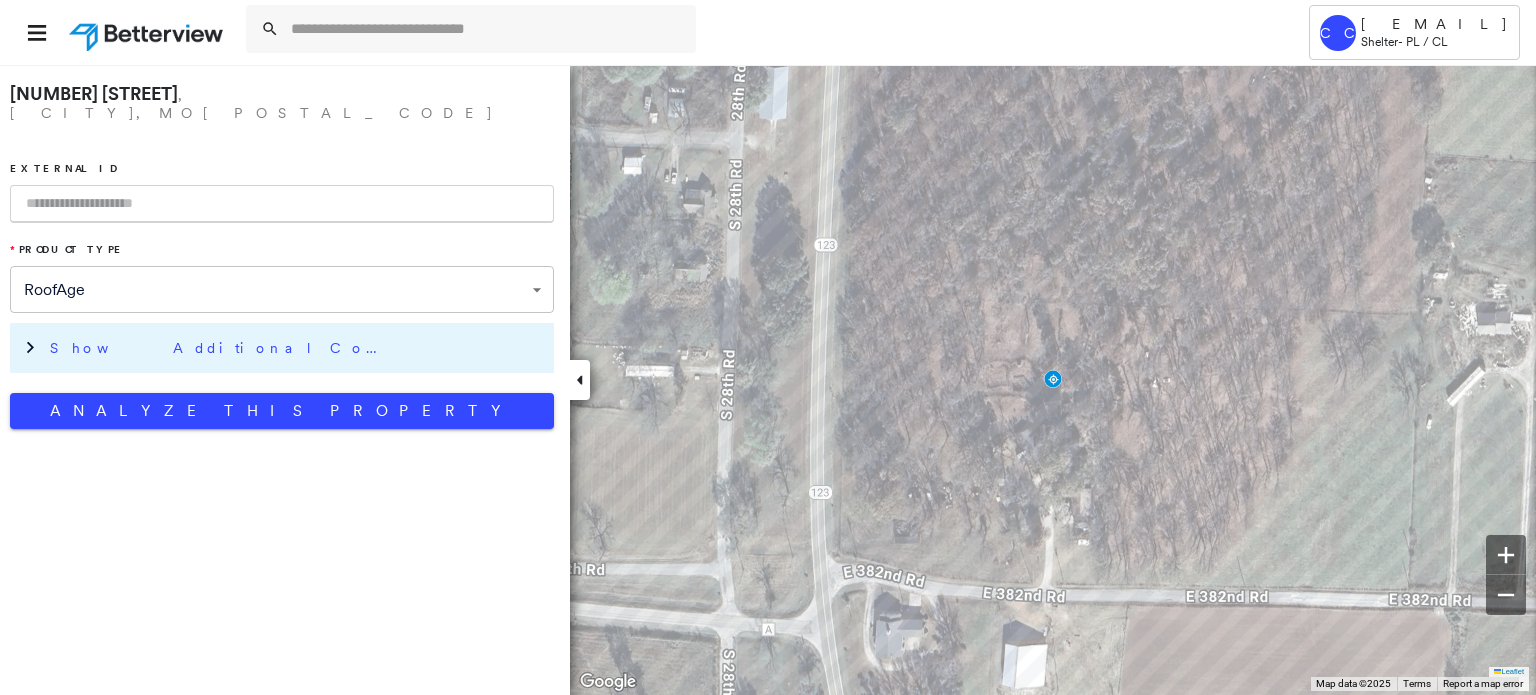 paste on "**********" 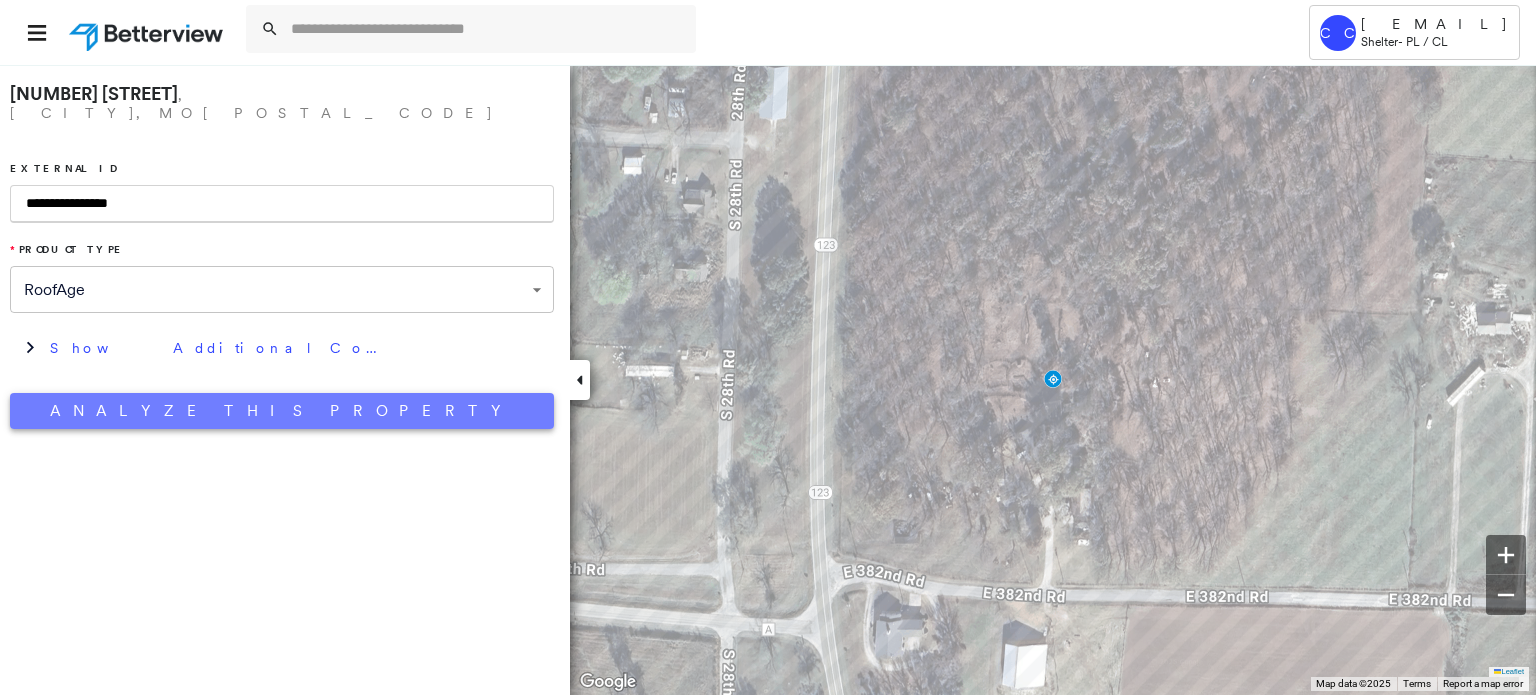 type on "**********" 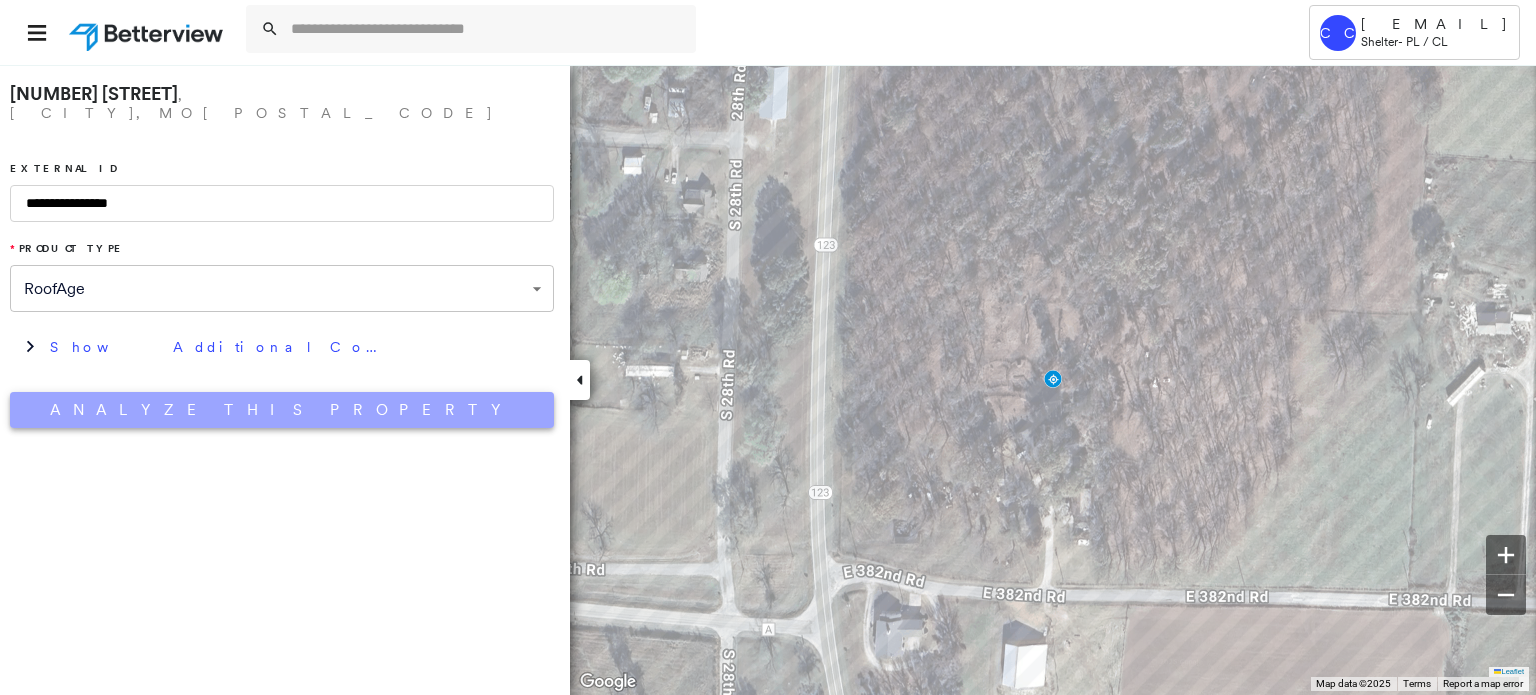 click on "Analyze This Property" at bounding box center (282, 410) 